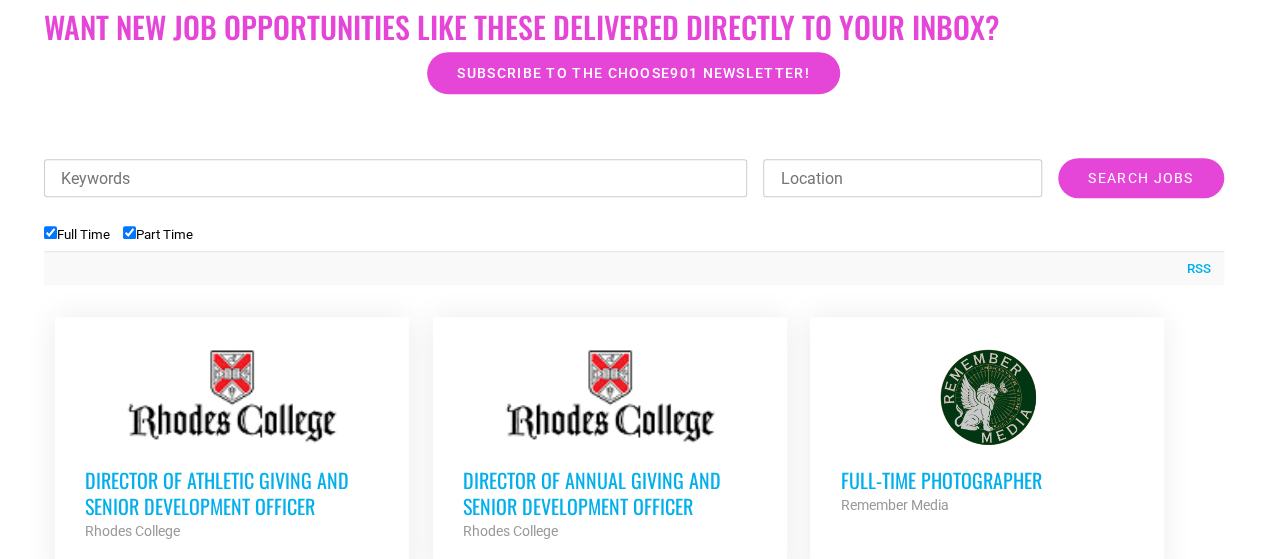 scroll, scrollTop: 600, scrollLeft: 0, axis: vertical 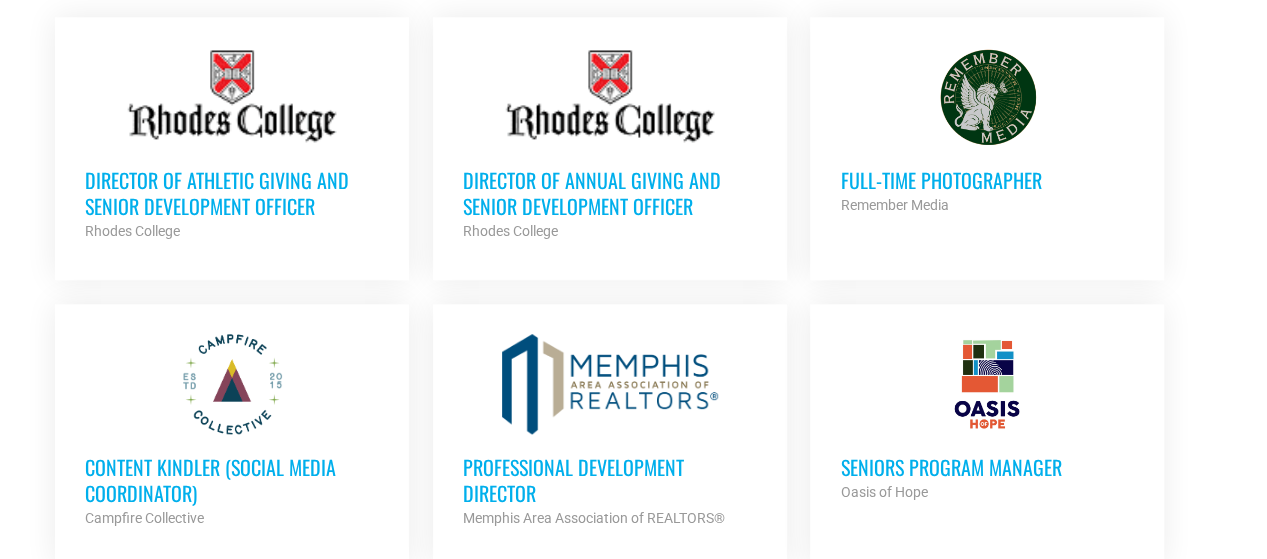click on "Full-Time Photographer" at bounding box center (987, 180) 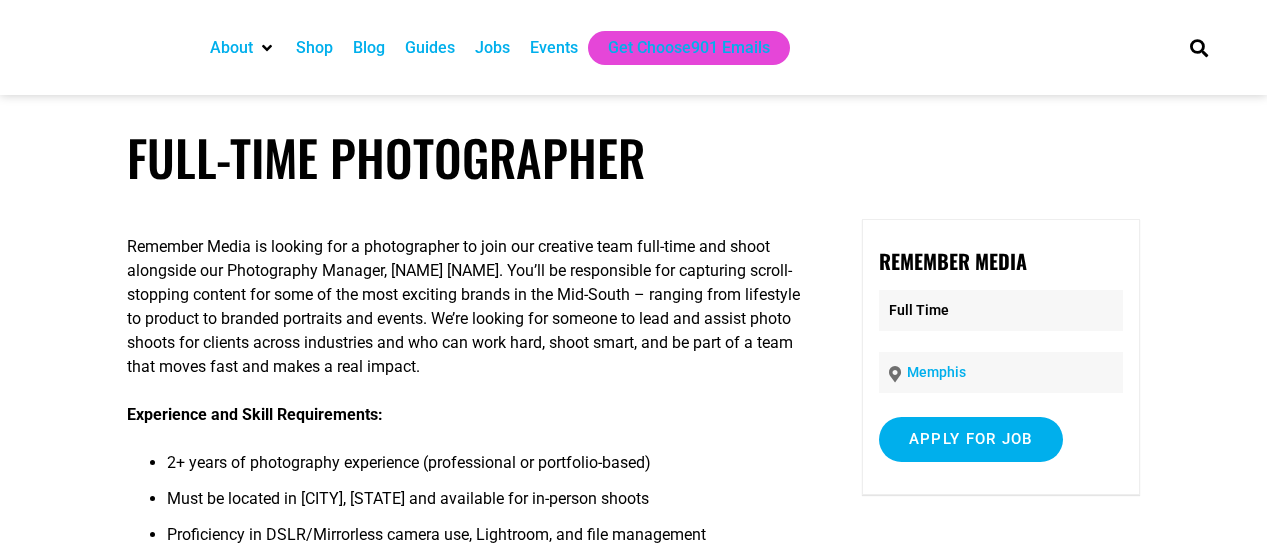 scroll, scrollTop: 0, scrollLeft: 0, axis: both 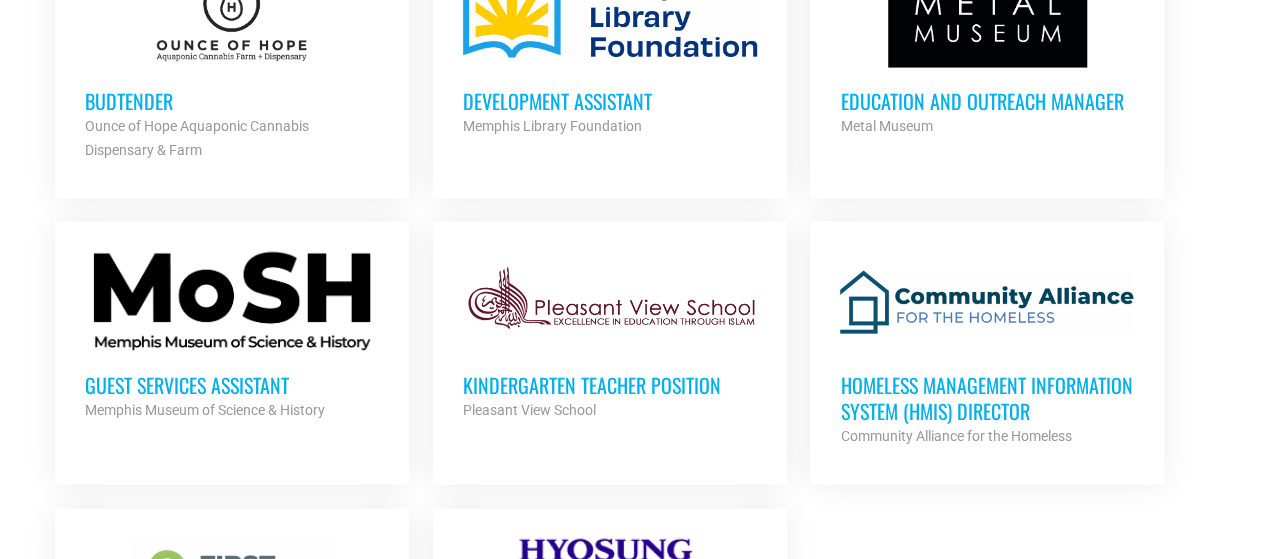 click at bounding box center [232, 302] 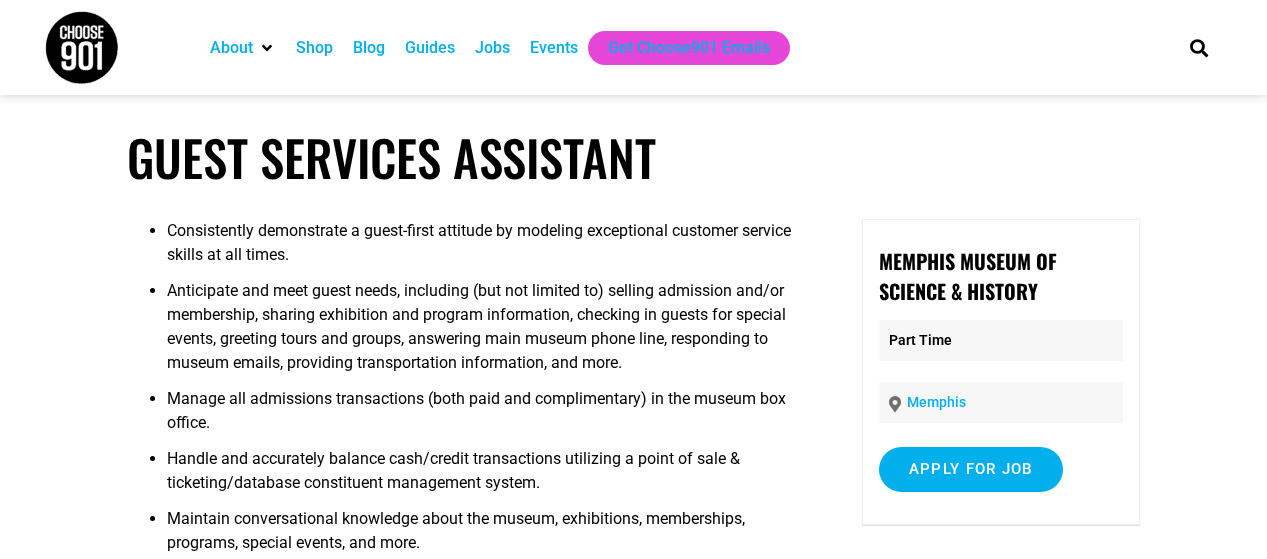 scroll, scrollTop: 300, scrollLeft: 0, axis: vertical 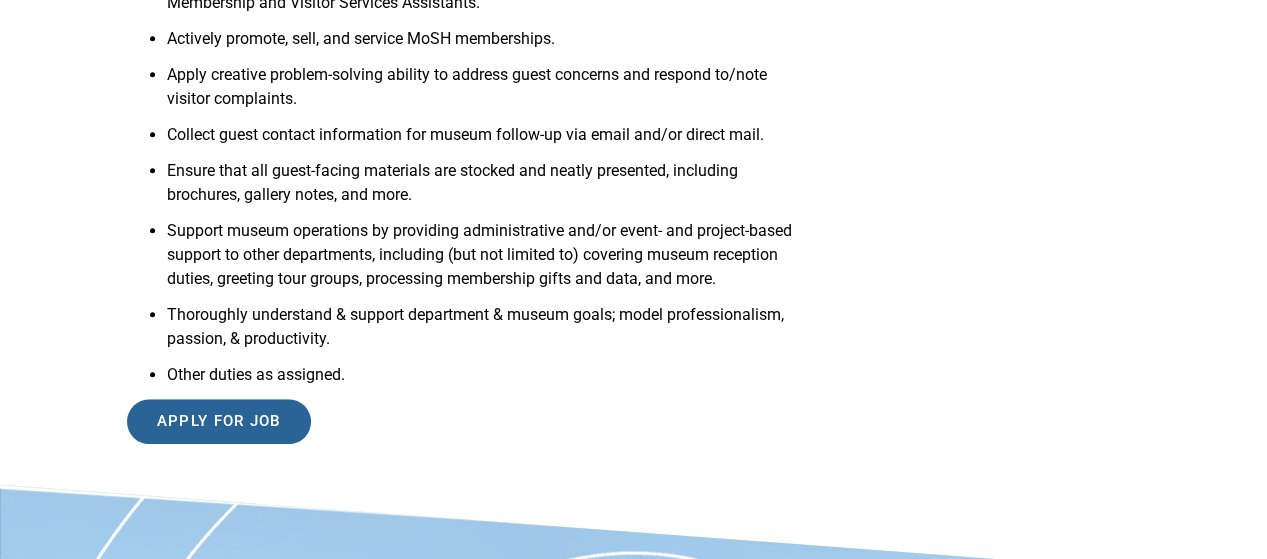click on "Apply for job" at bounding box center (219, 421) 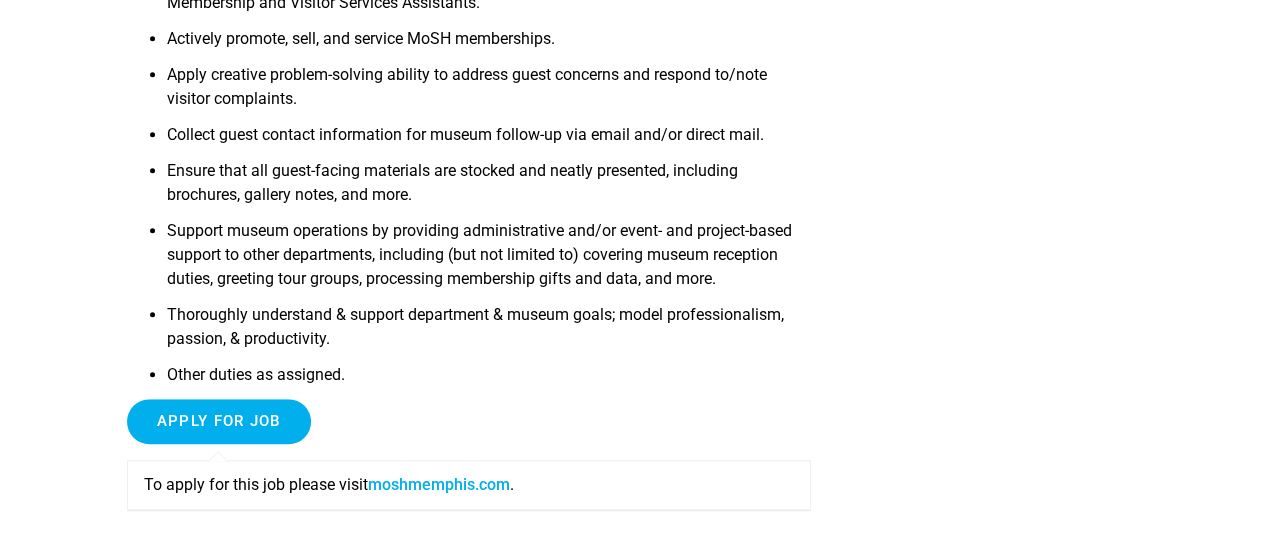 click on "moshmemphis.com" at bounding box center [439, 484] 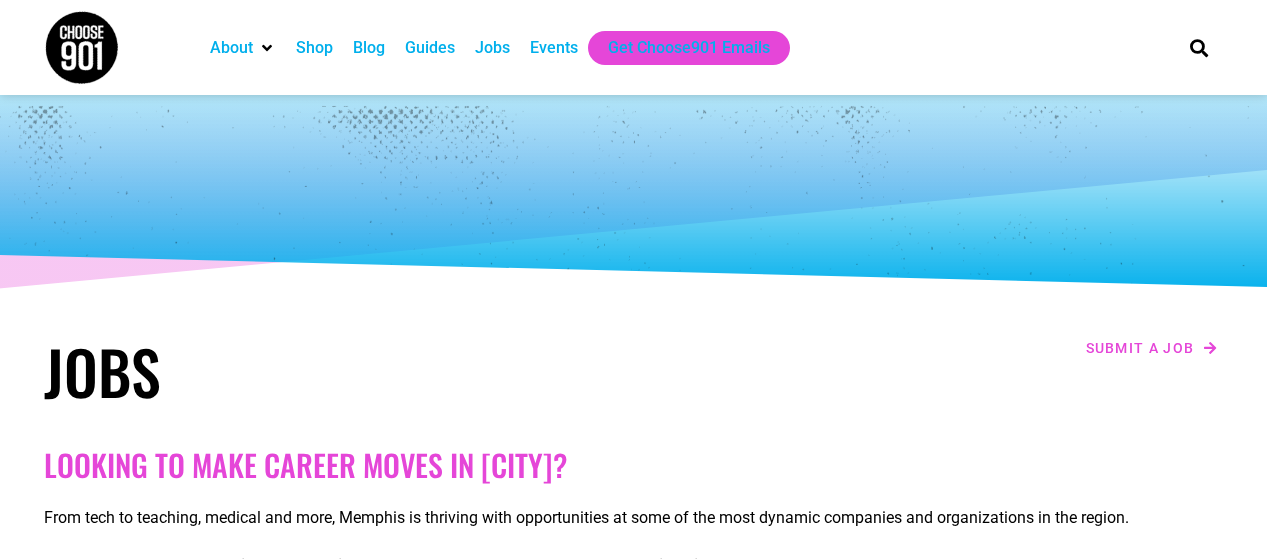 scroll, scrollTop: 154, scrollLeft: 0, axis: vertical 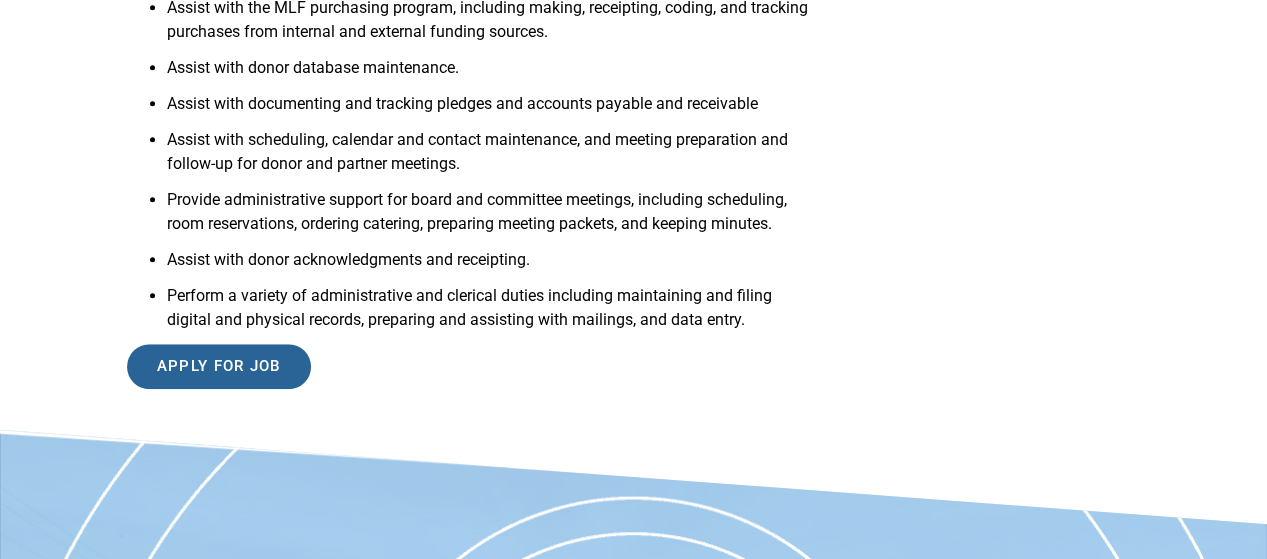 click on "Apply for job" at bounding box center [219, 366] 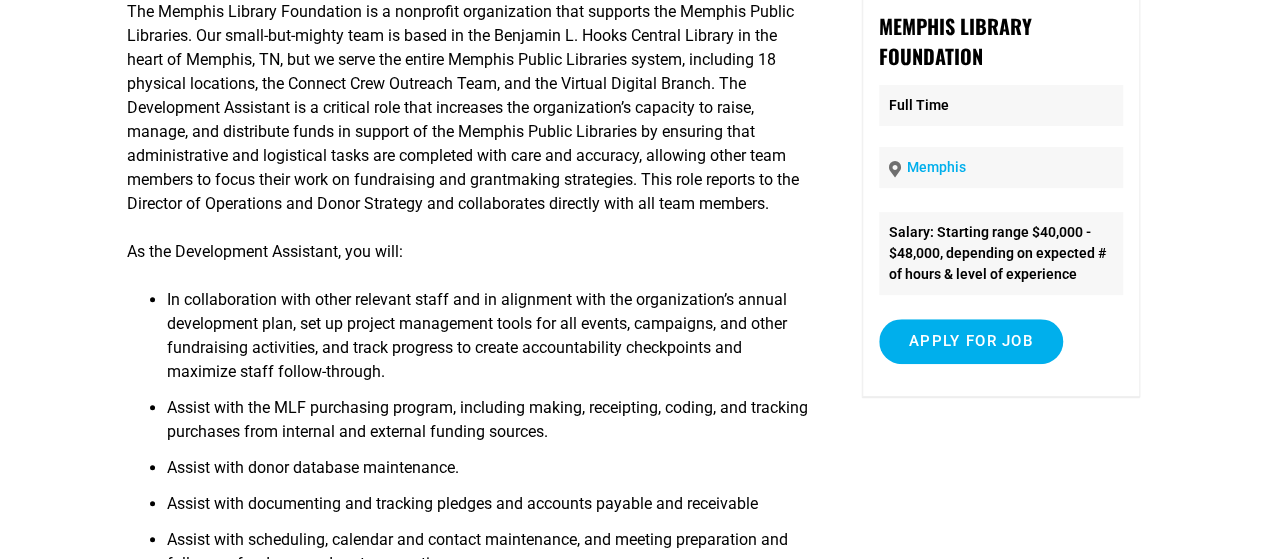 scroll, scrollTop: 135, scrollLeft: 0, axis: vertical 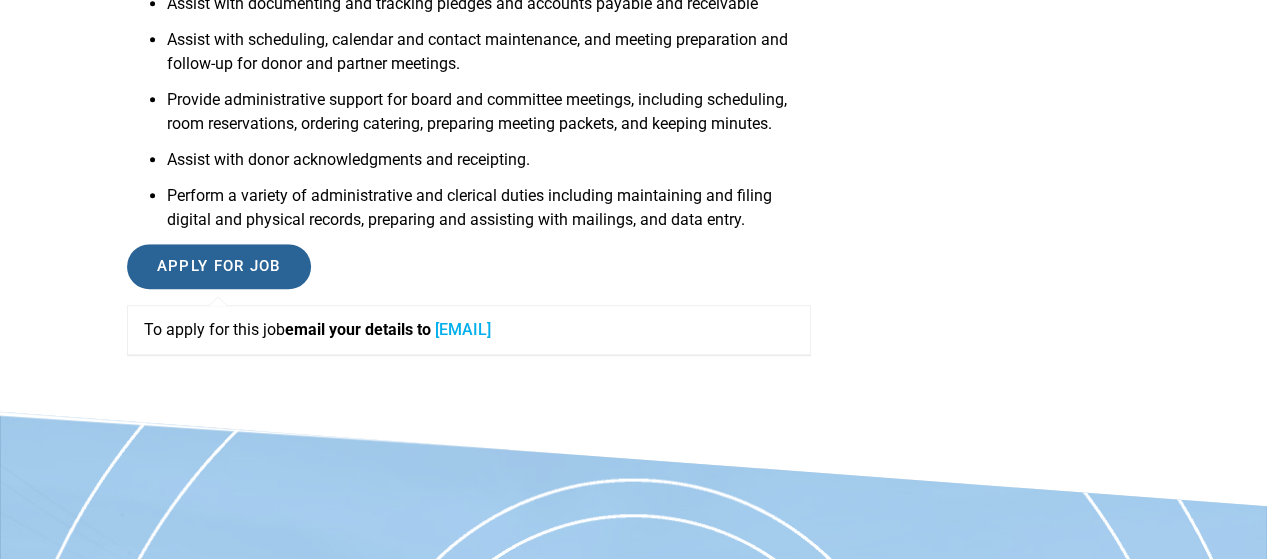 click on "Apply for job" at bounding box center (219, 266) 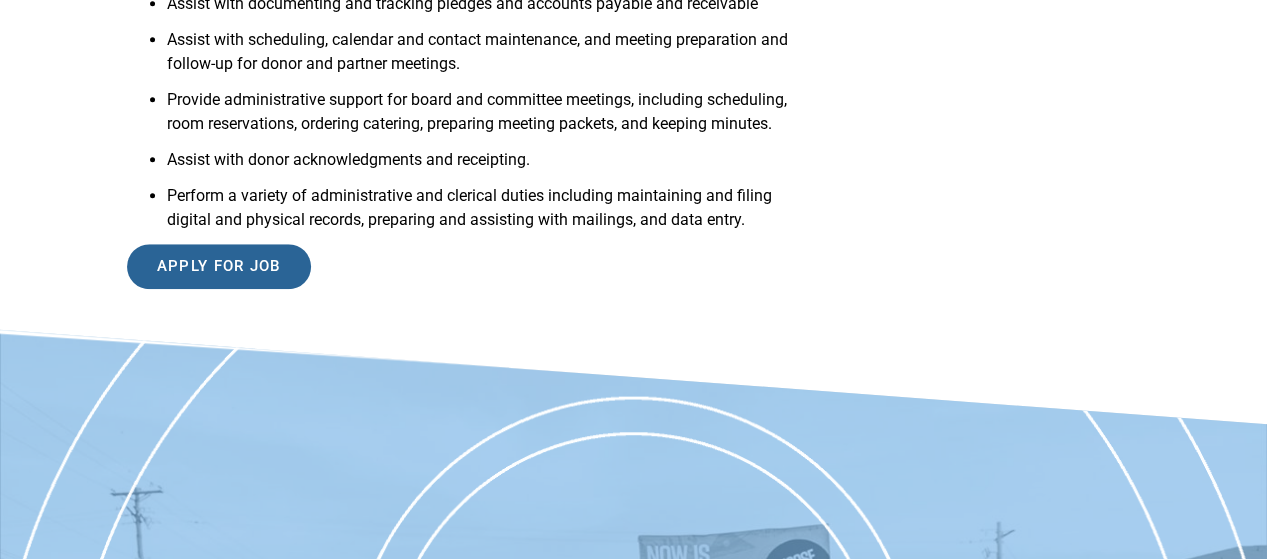 click on "Apply for job" at bounding box center (219, 266) 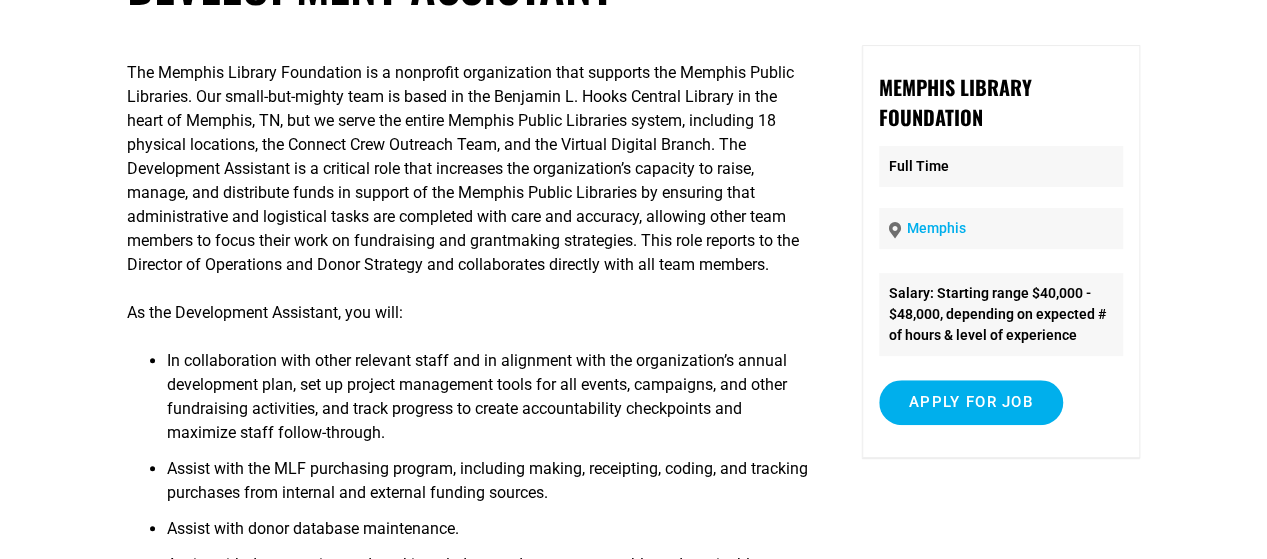 scroll, scrollTop: 35, scrollLeft: 0, axis: vertical 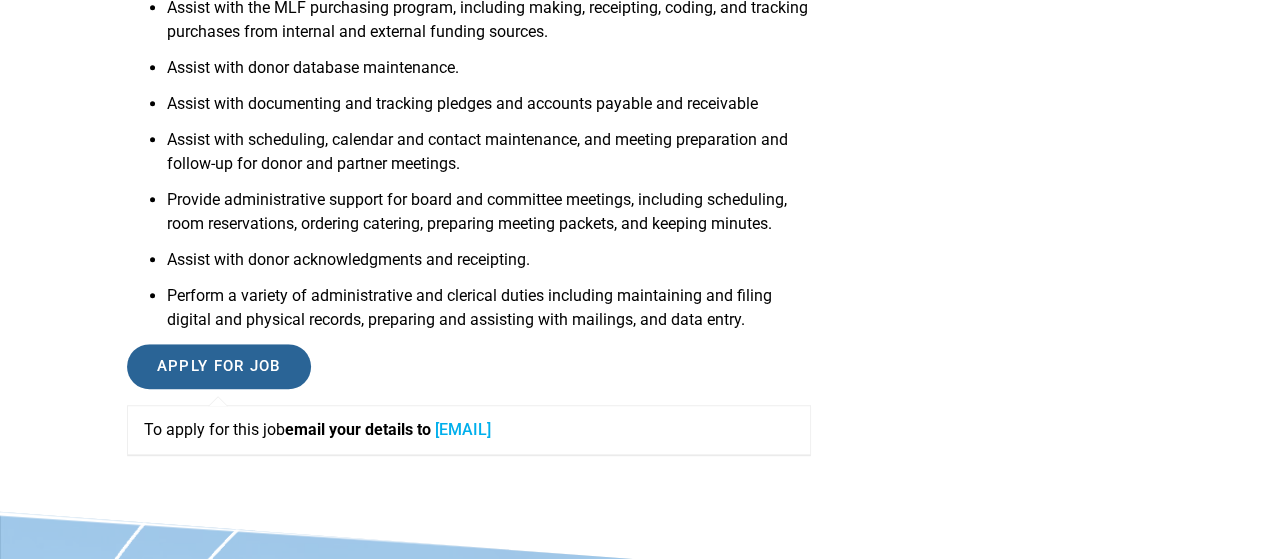 click on "Apply for job" at bounding box center (219, 366) 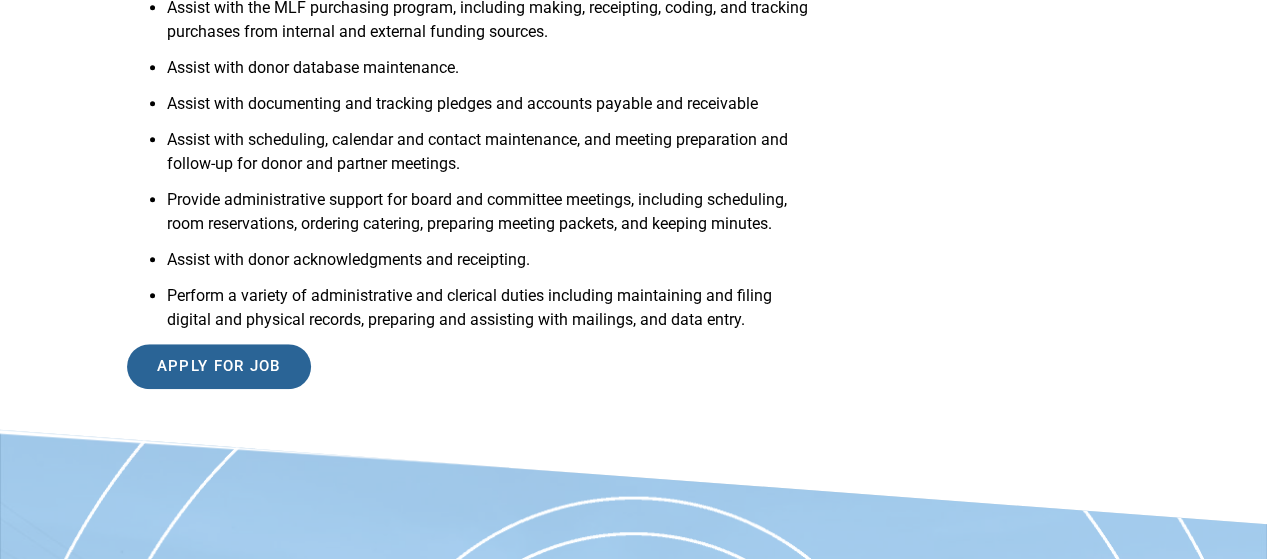 click on "Apply for job" at bounding box center (219, 366) 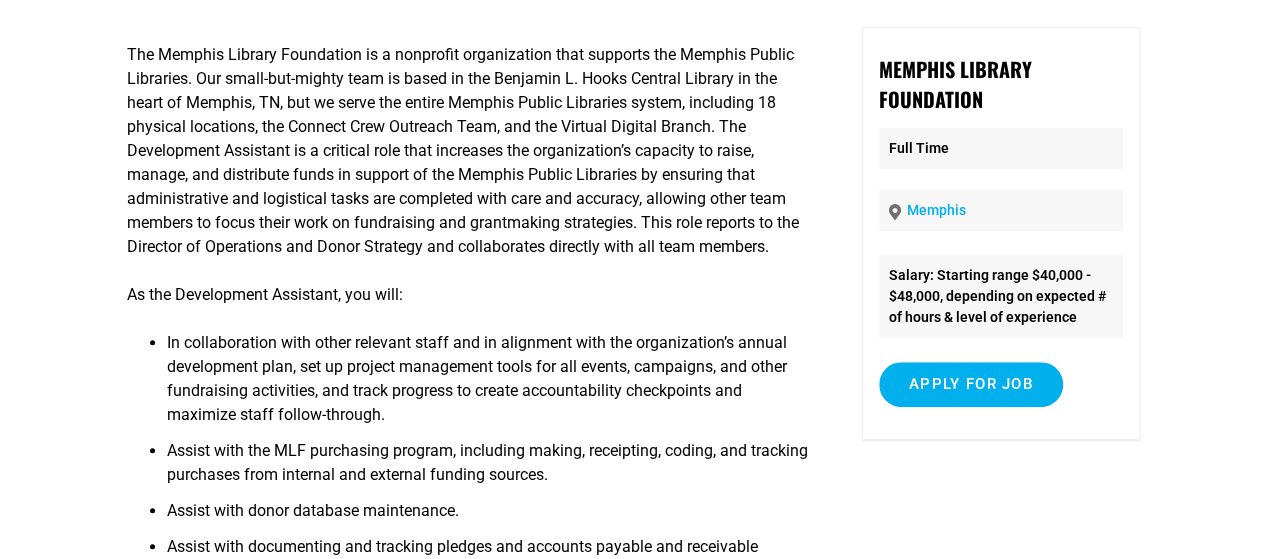 scroll, scrollTop: 35, scrollLeft: 0, axis: vertical 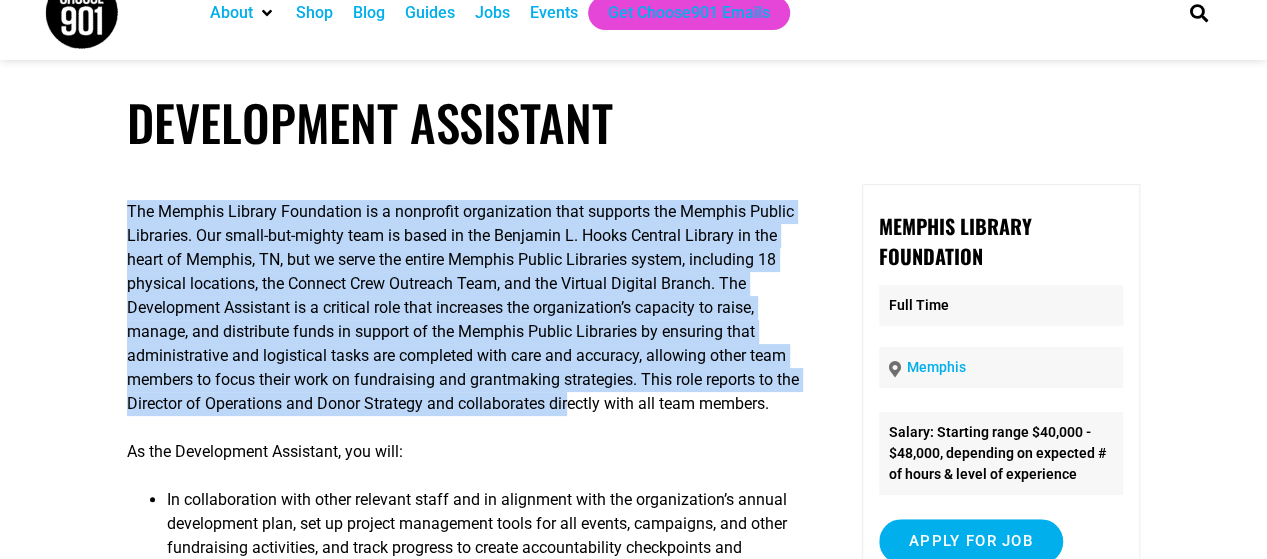 drag, startPoint x: 126, startPoint y: 209, endPoint x: 573, endPoint y: 399, distance: 485.70465 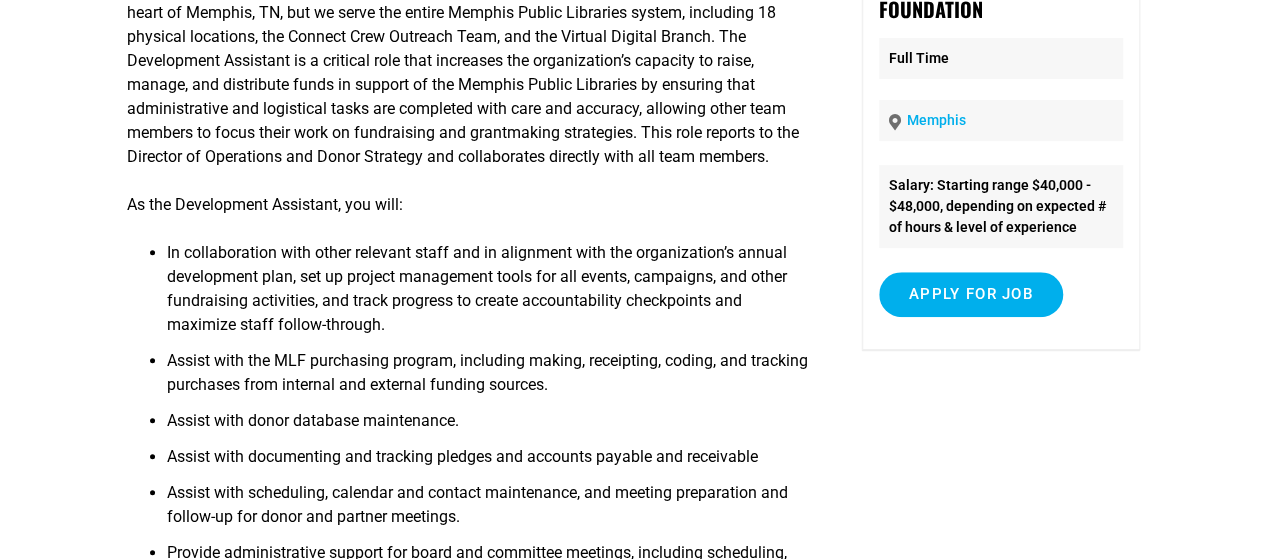 scroll, scrollTop: 335, scrollLeft: 0, axis: vertical 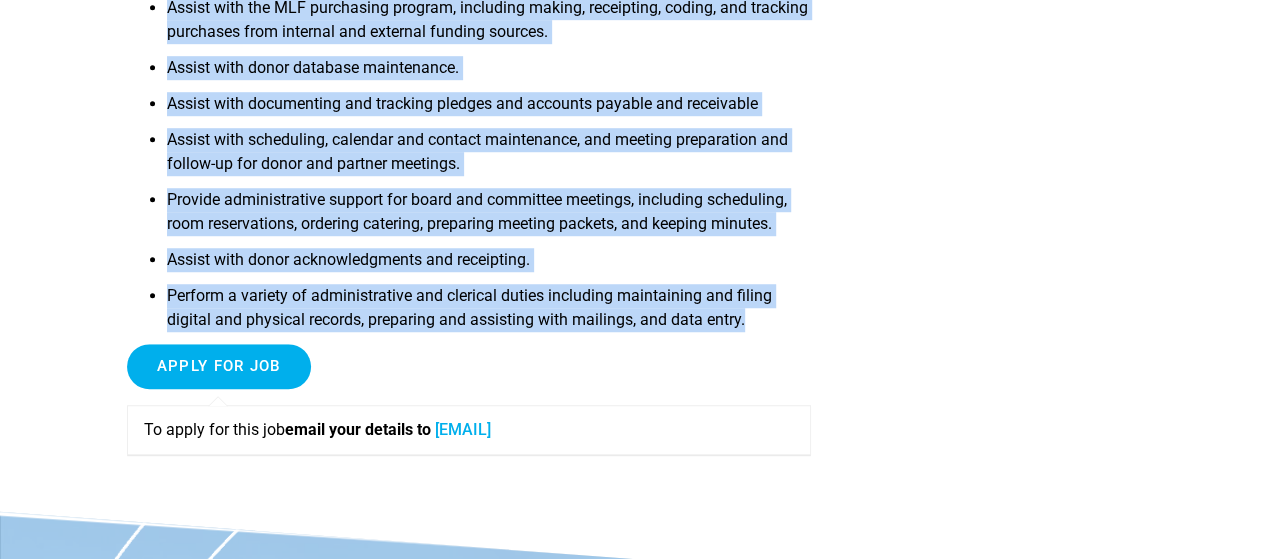 drag, startPoint x: 169, startPoint y: 199, endPoint x: 746, endPoint y: 325, distance: 590.59717 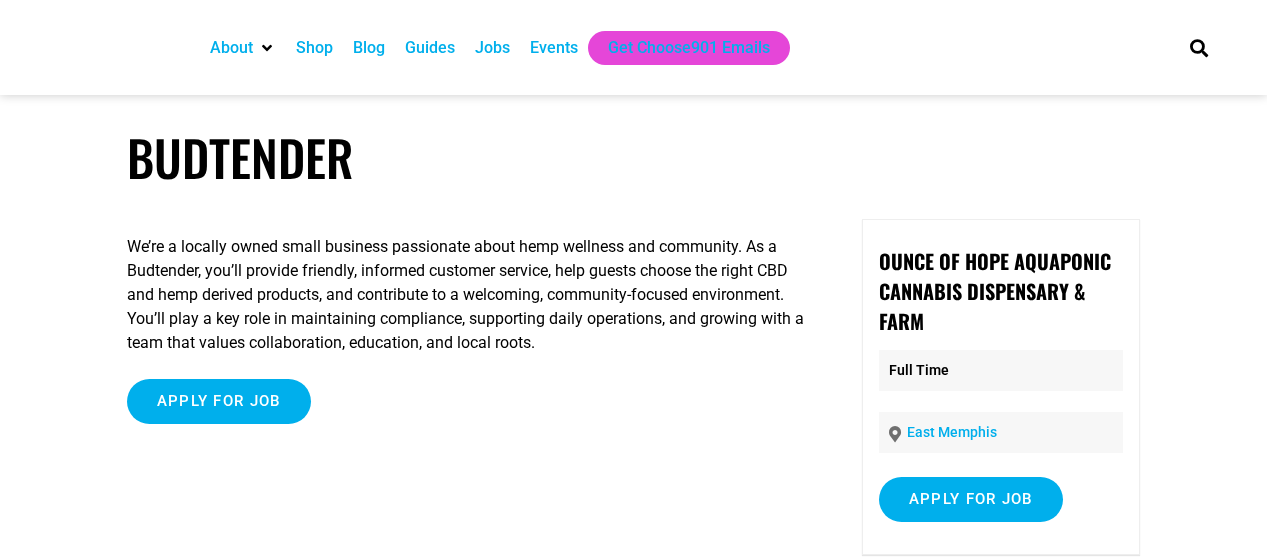 scroll, scrollTop: 0, scrollLeft: 0, axis: both 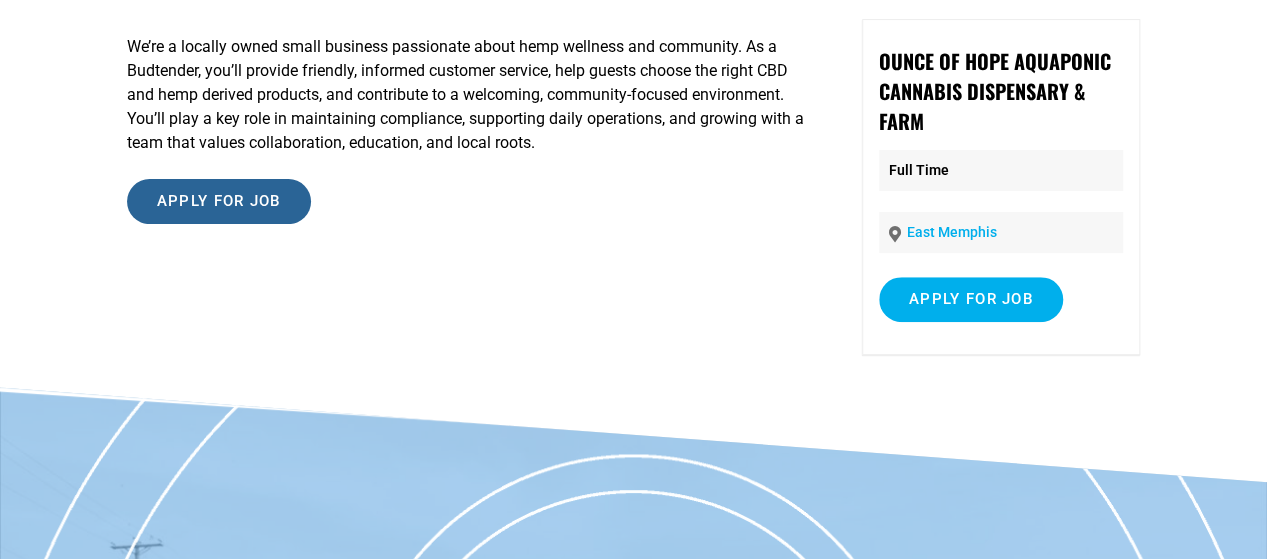 click on "Apply for job" at bounding box center [219, 201] 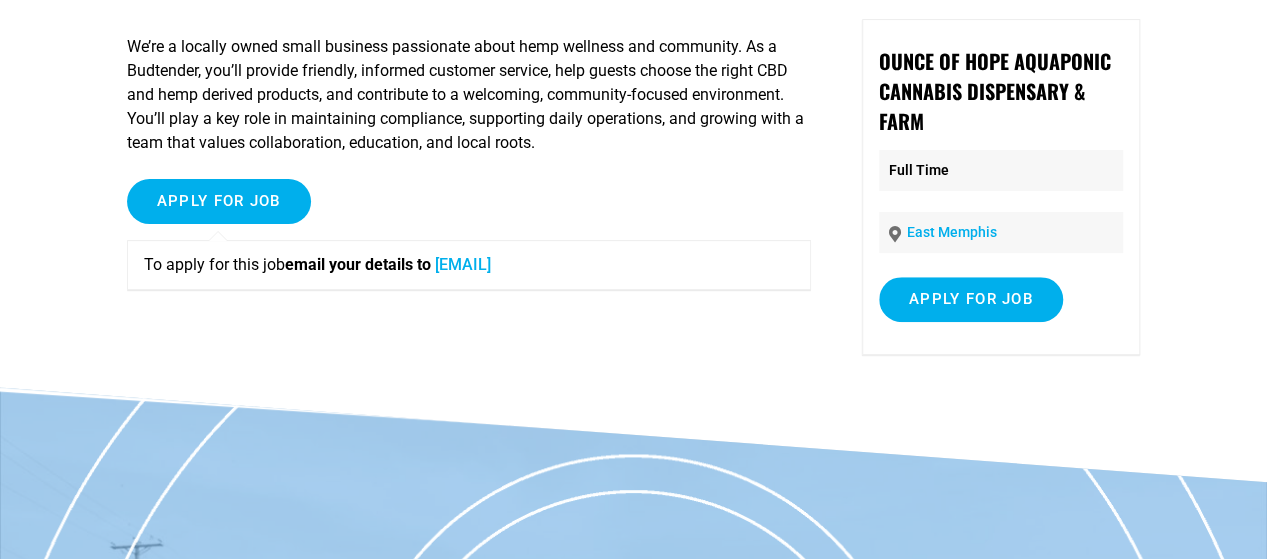 click on "[EMAIL]" at bounding box center (463, 264) 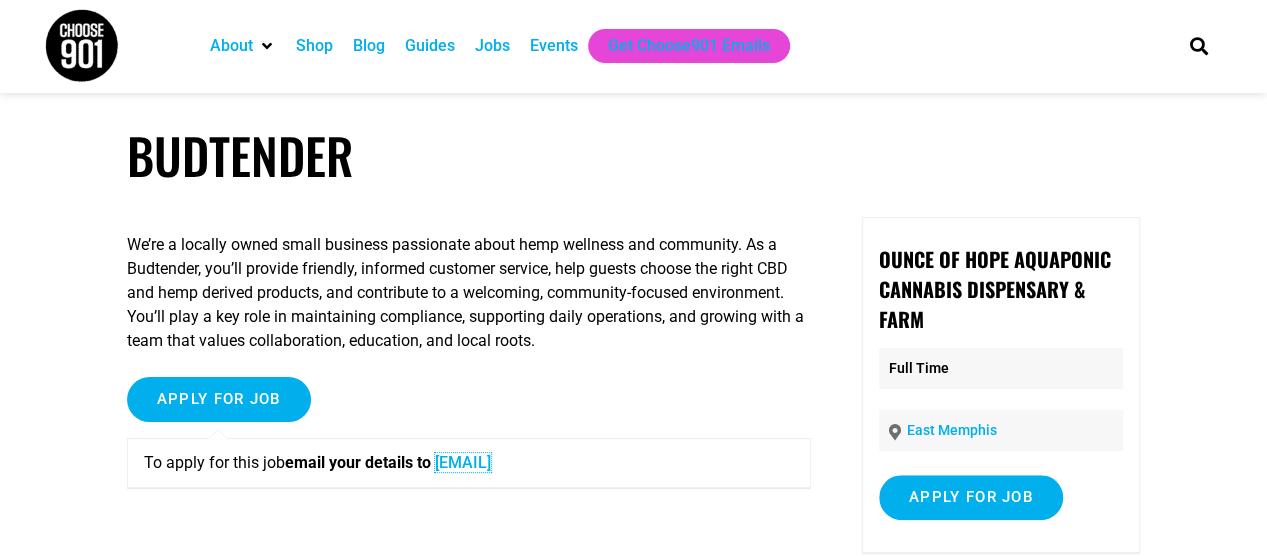 scroll, scrollTop: 0, scrollLeft: 0, axis: both 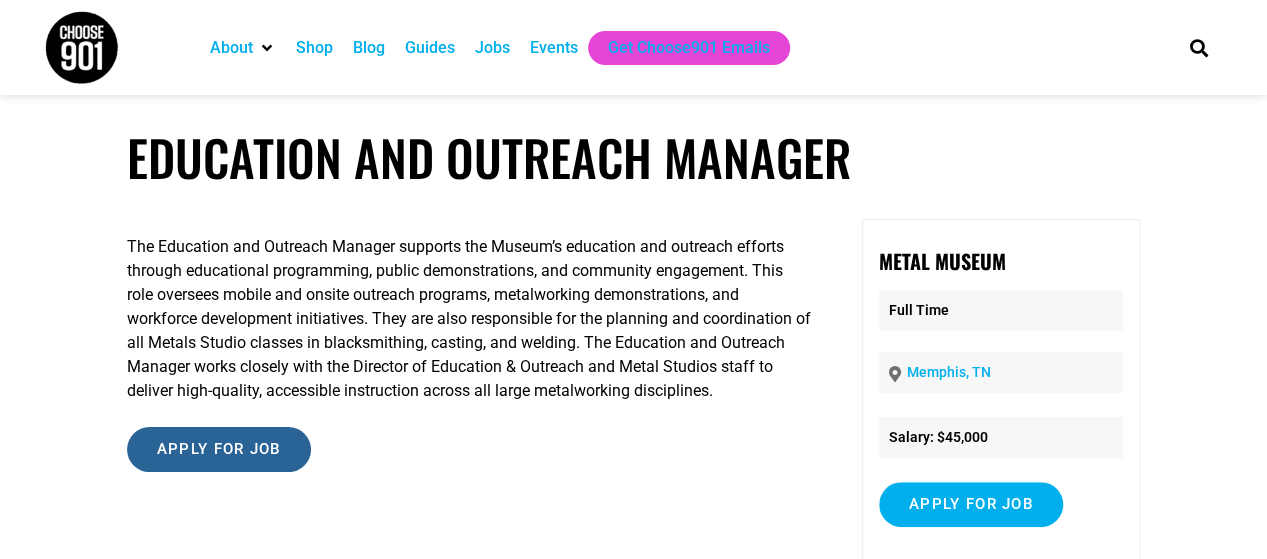 click on "Apply for job" at bounding box center [219, 449] 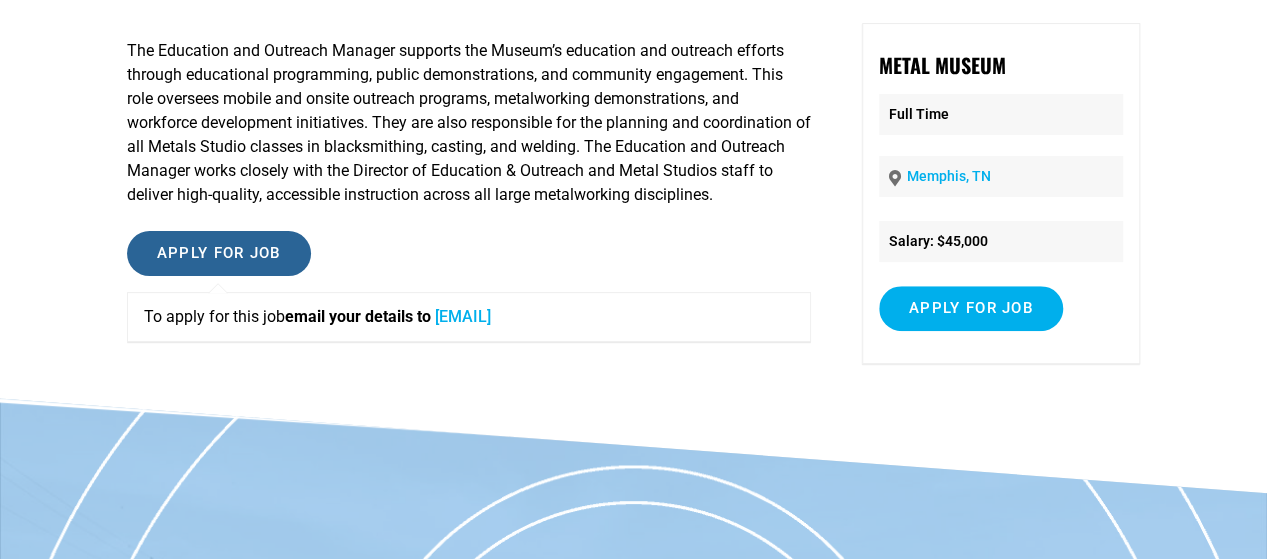 scroll, scrollTop: 200, scrollLeft: 0, axis: vertical 